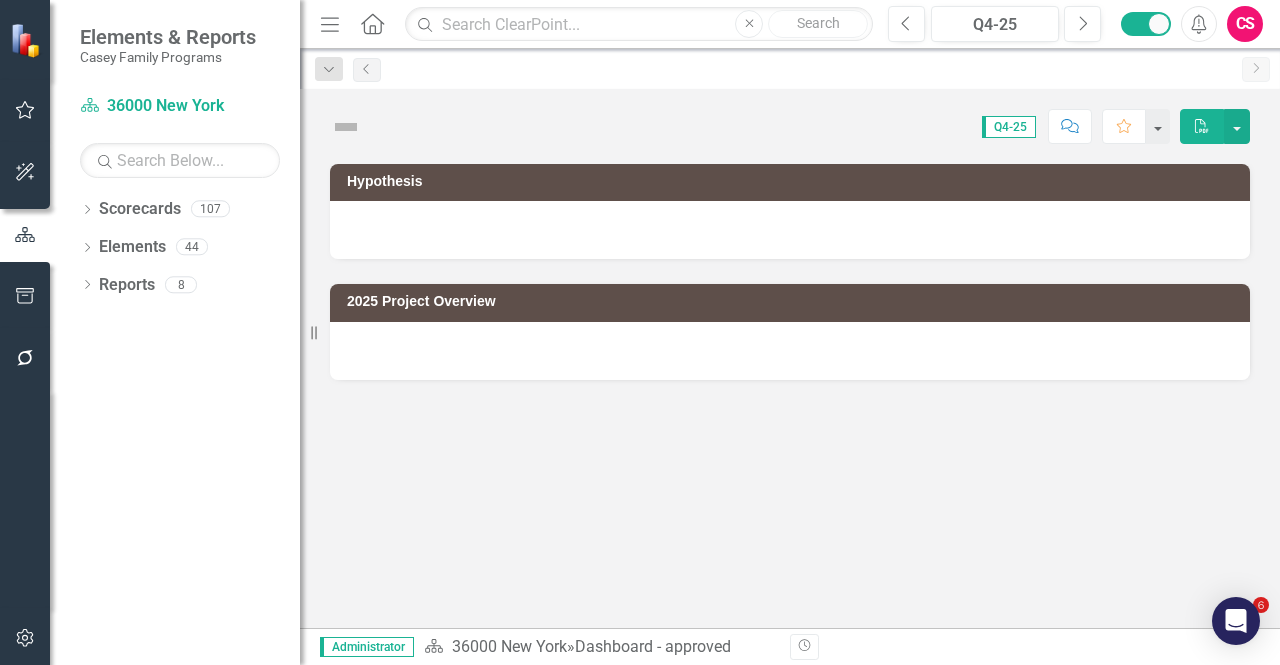scroll, scrollTop: 0, scrollLeft: 0, axis: both 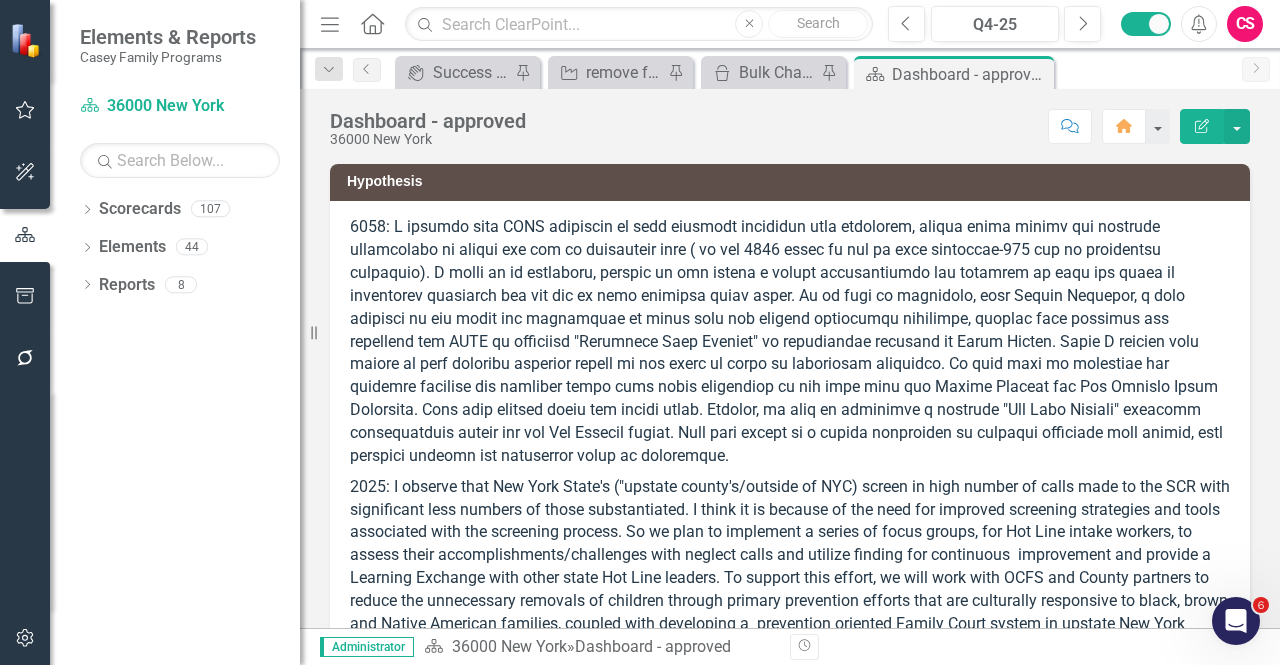 click on "icon.portal Success Portal Pin Project remove from JA? Pin icon.bulk-changes Bulk Changes Pin Scorecard Dashboard - approved Pin Close" at bounding box center (811, 72) 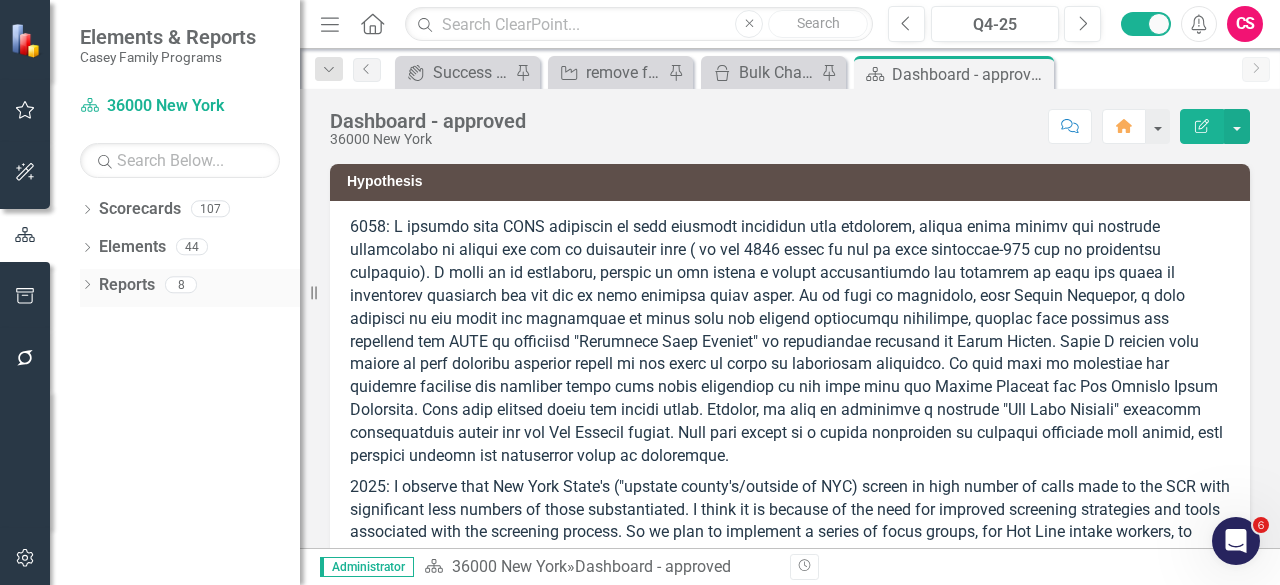 click on "Reports" at bounding box center [127, 285] 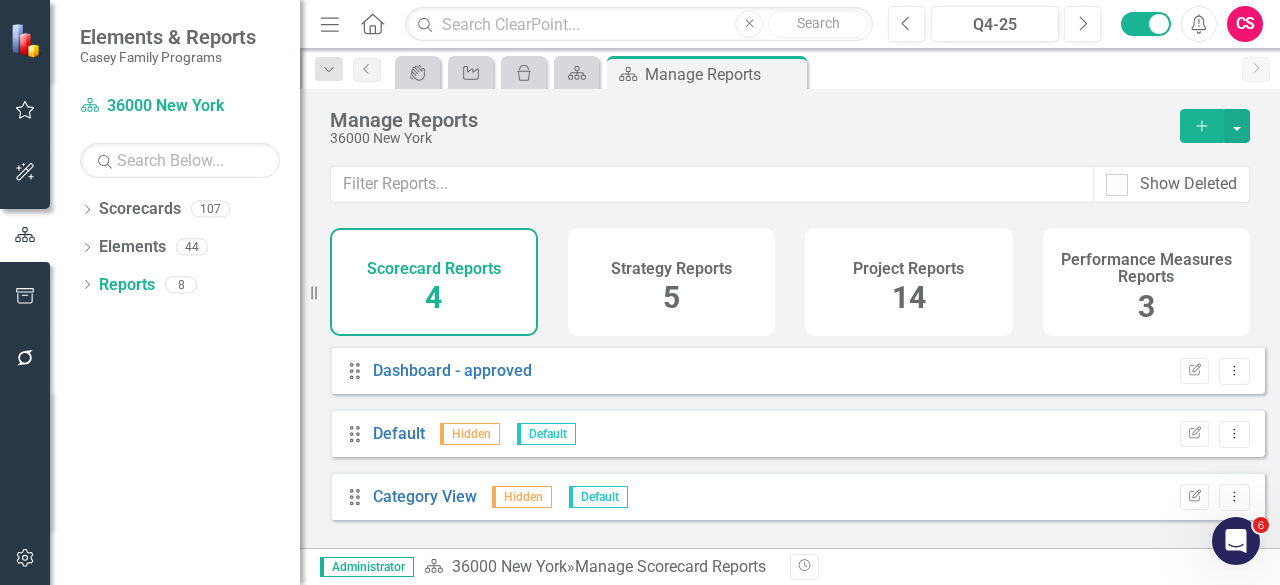 drag, startPoint x: 961, startPoint y: 252, endPoint x: 1001, endPoint y: 178, distance: 84.118965 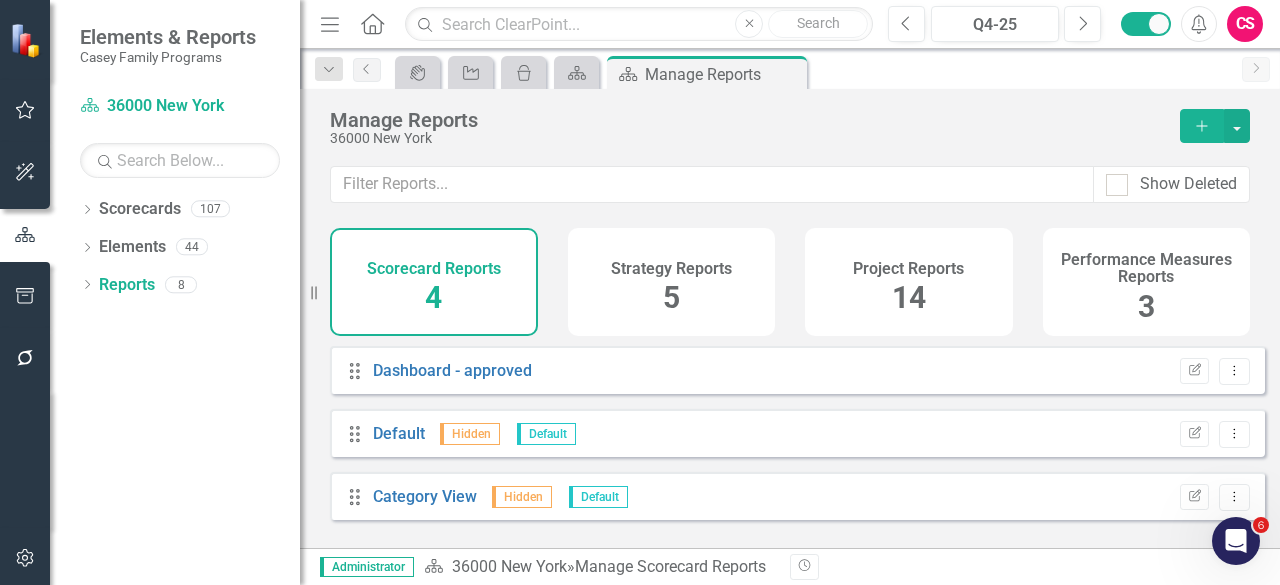 click on "Project Reports 14" at bounding box center [909, 282] 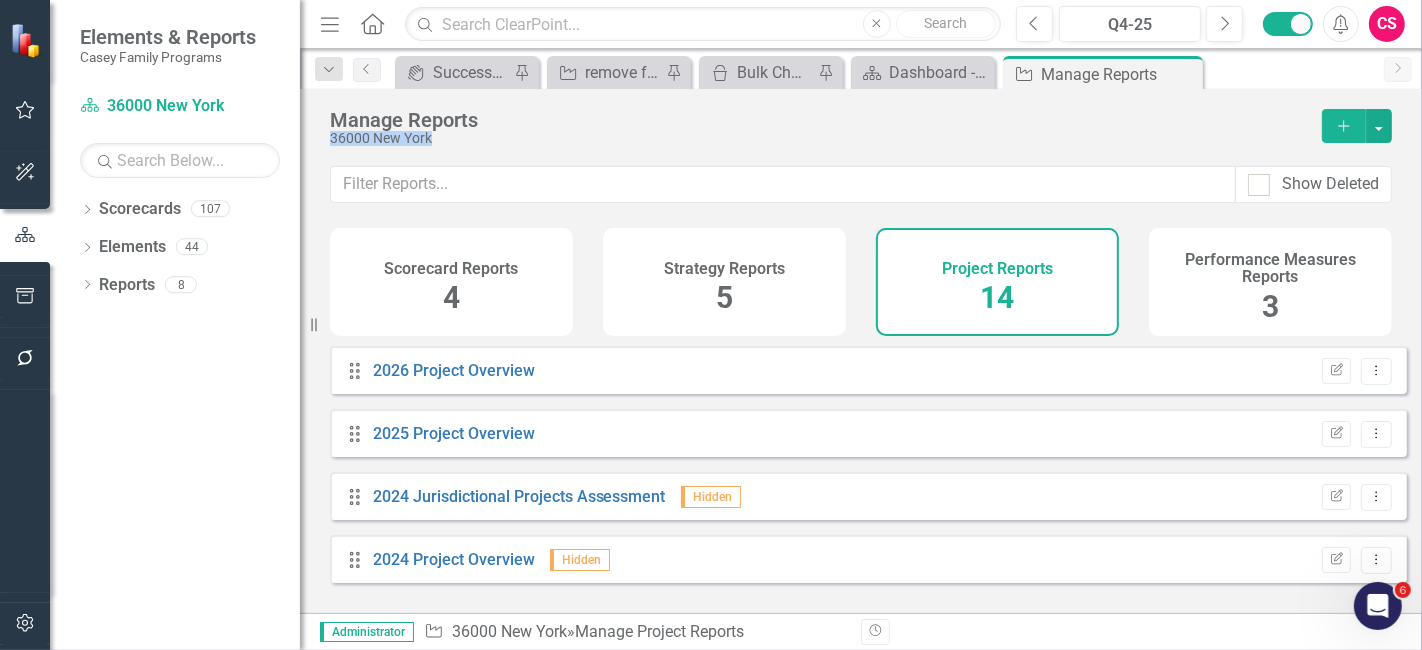 drag, startPoint x: 1252, startPoint y: 1, endPoint x: 947, endPoint y: 130, distance: 331.15857 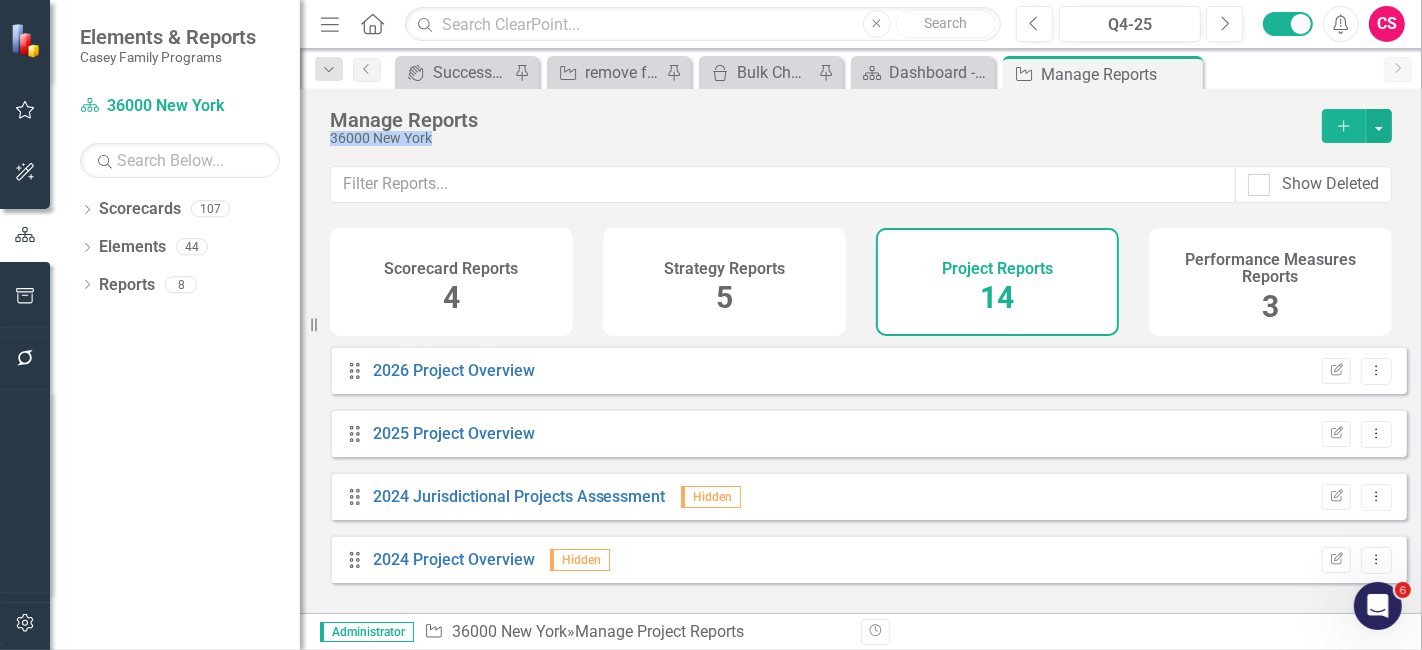 click on "Manage Reports [NUMBER] [CITY]" at bounding box center (816, 127) 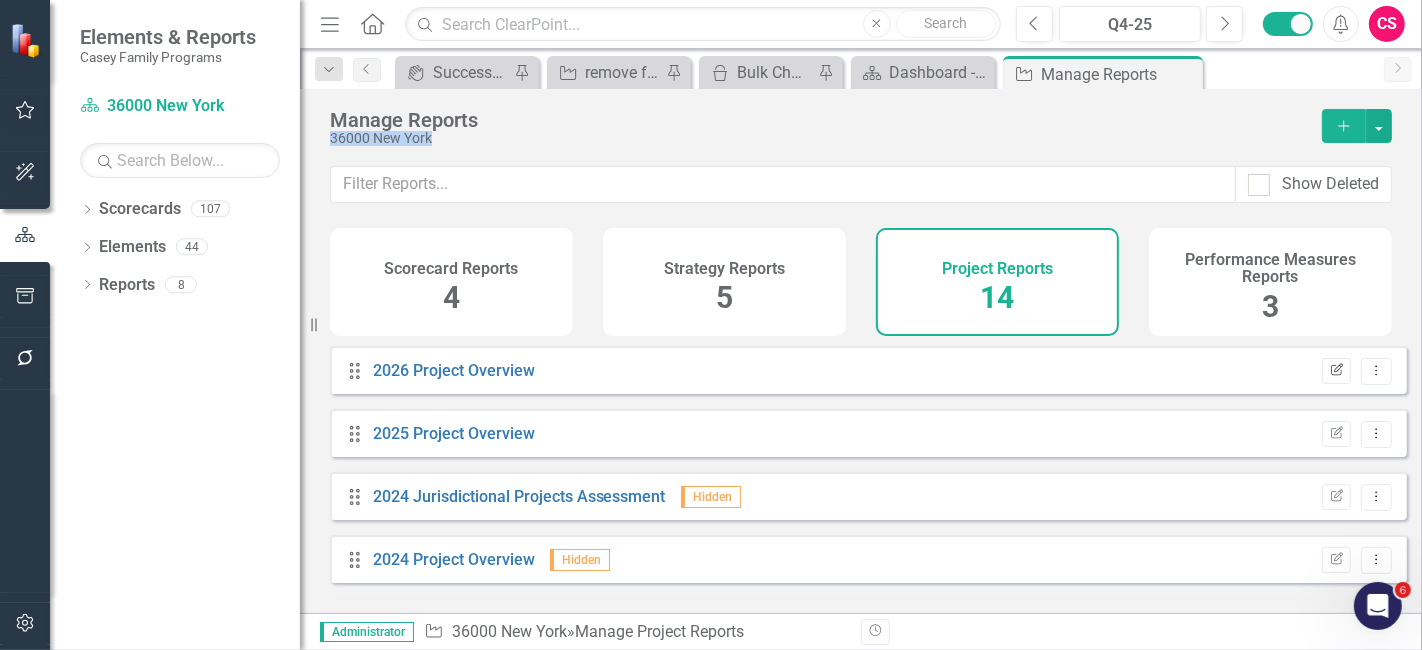 click on "Edit Report" at bounding box center [1336, 371] 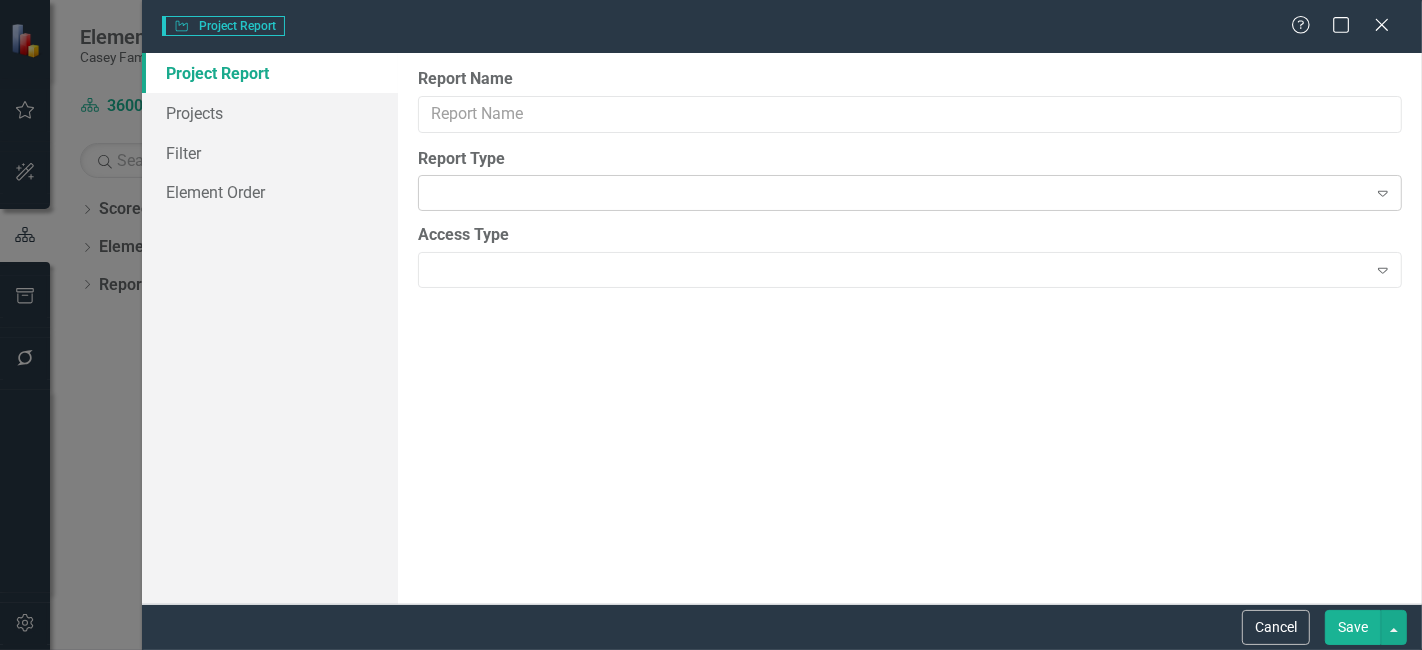 type on "2026 Project Overview" 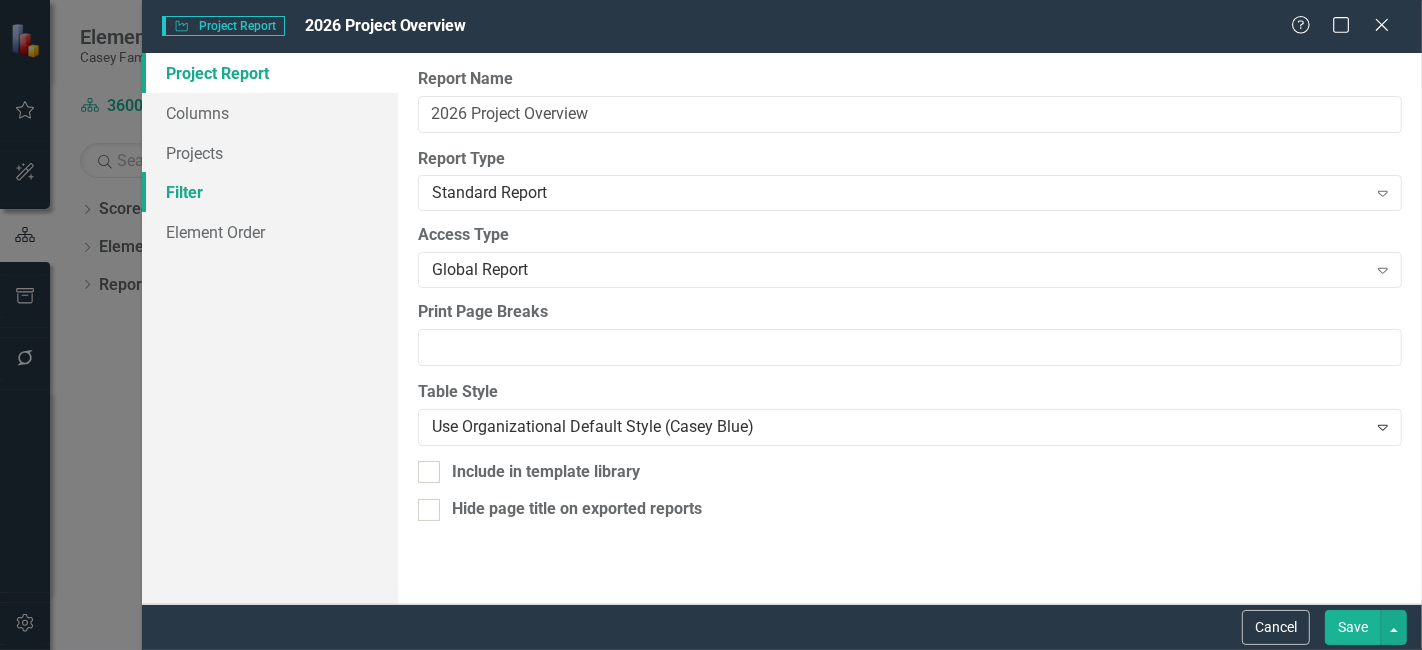 click on "Filter" at bounding box center (270, 192) 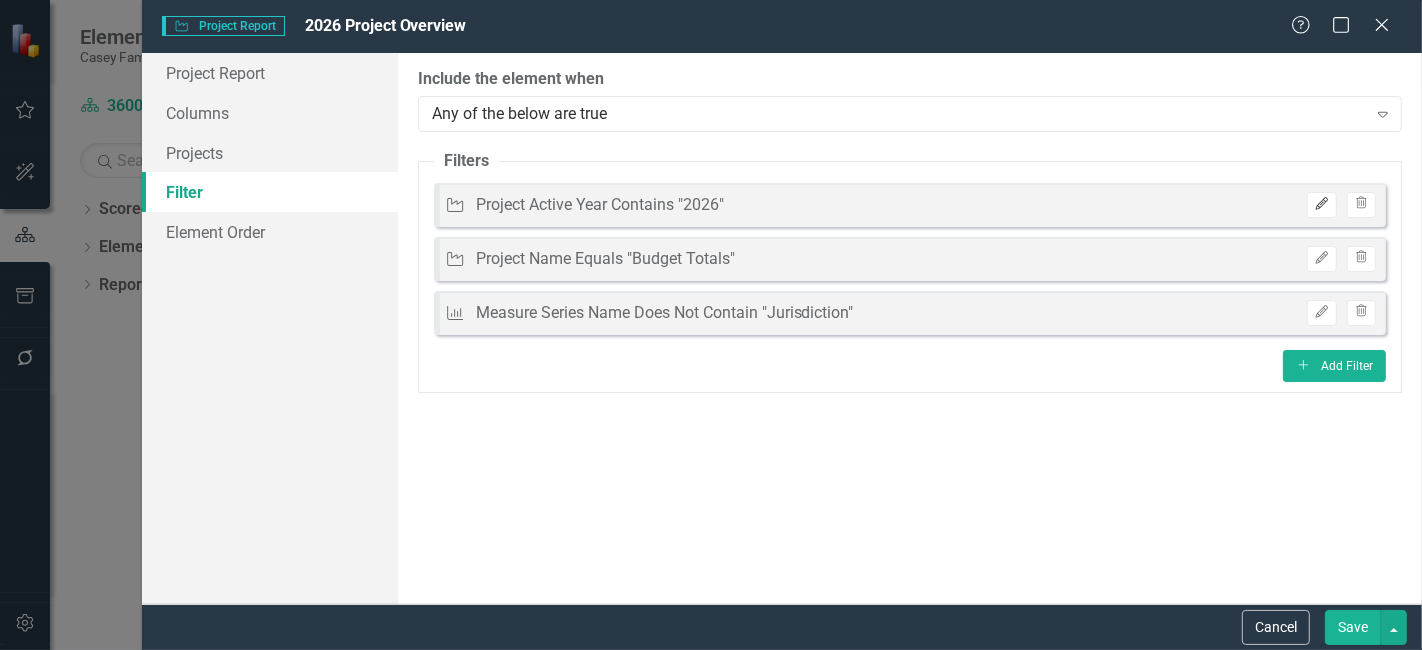 click on "Edit" 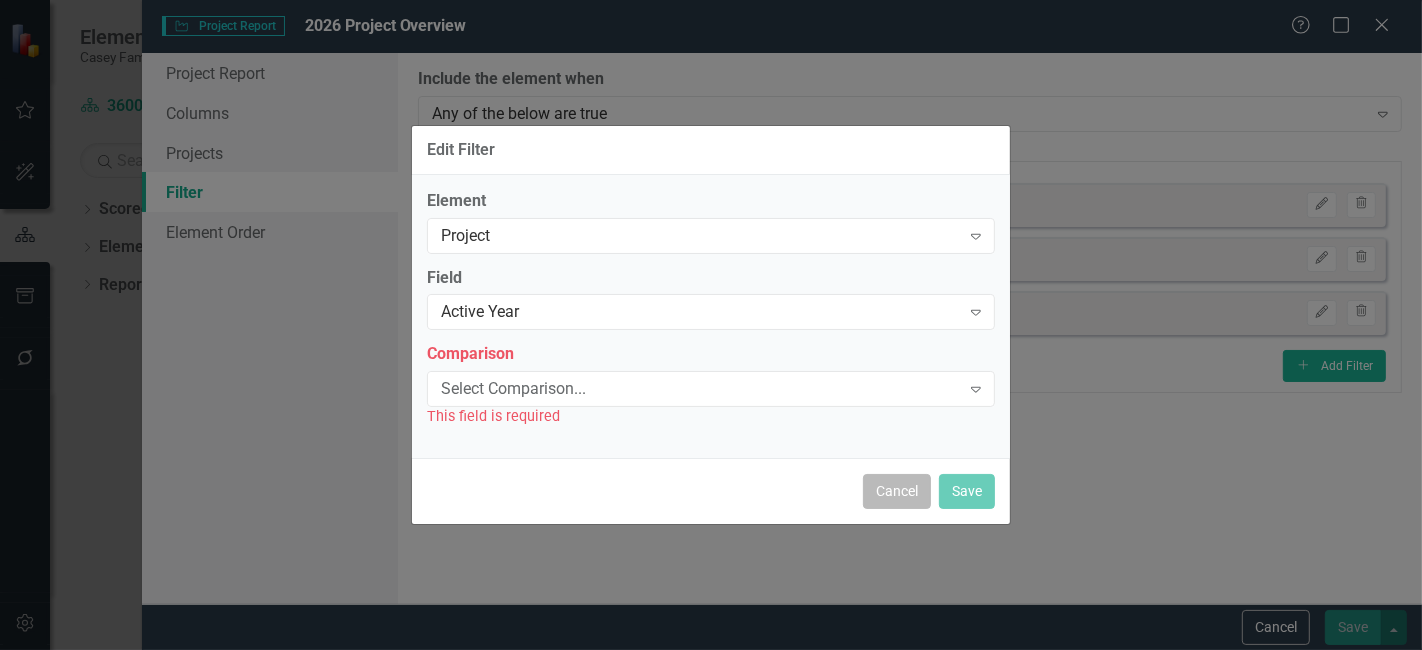 click on "Cancel" at bounding box center [897, 491] 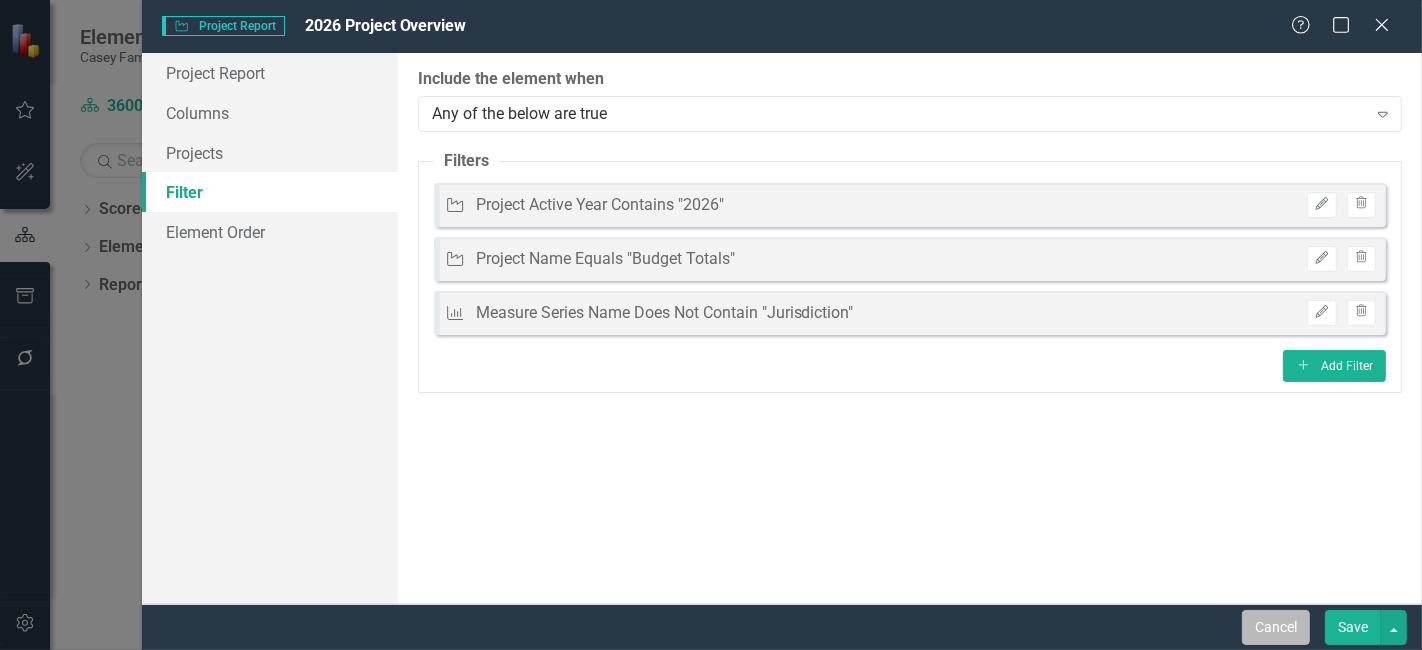 click on "Cancel" at bounding box center (1276, 627) 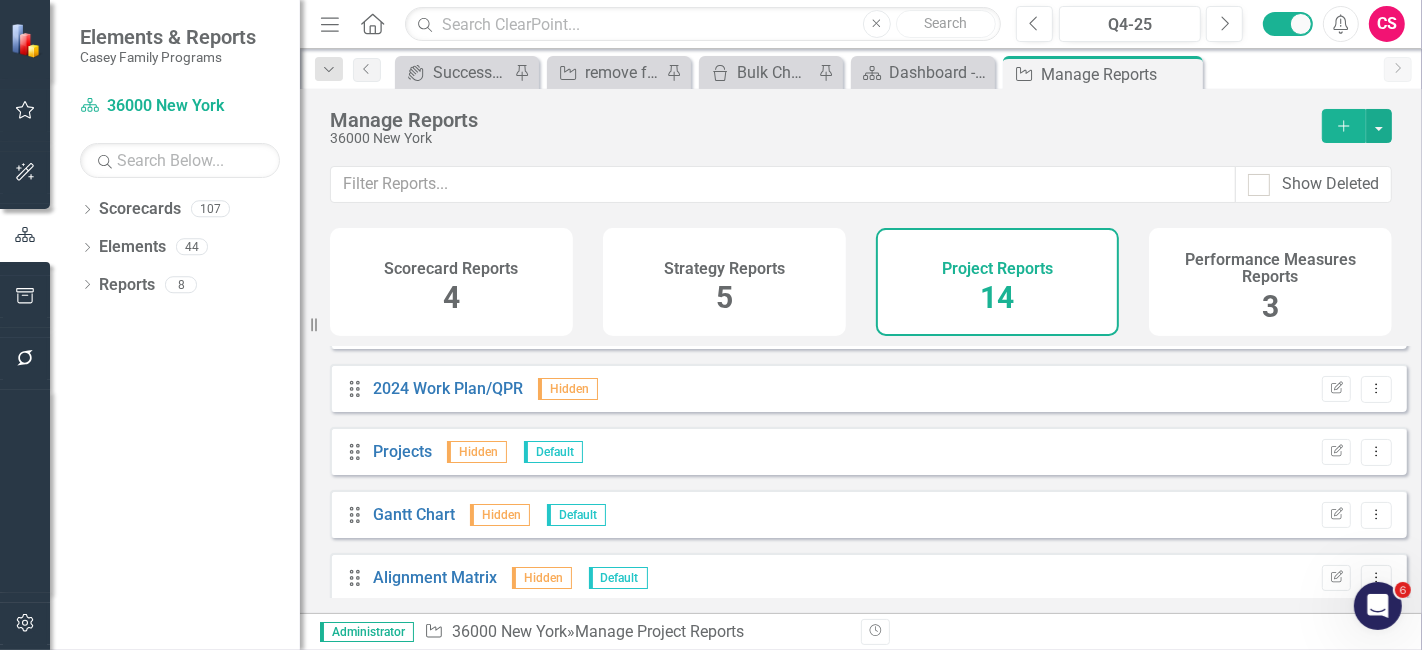 scroll, scrollTop: 629, scrollLeft: 0, axis: vertical 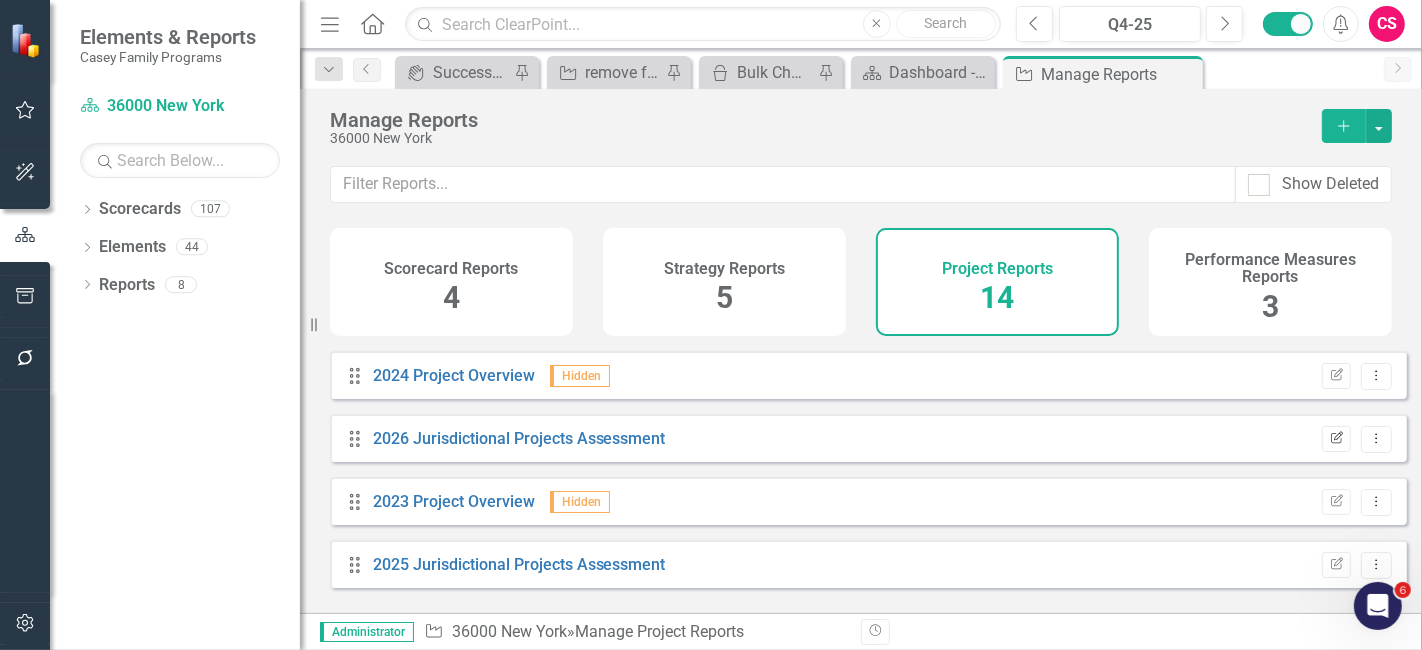 click on "Edit Report" 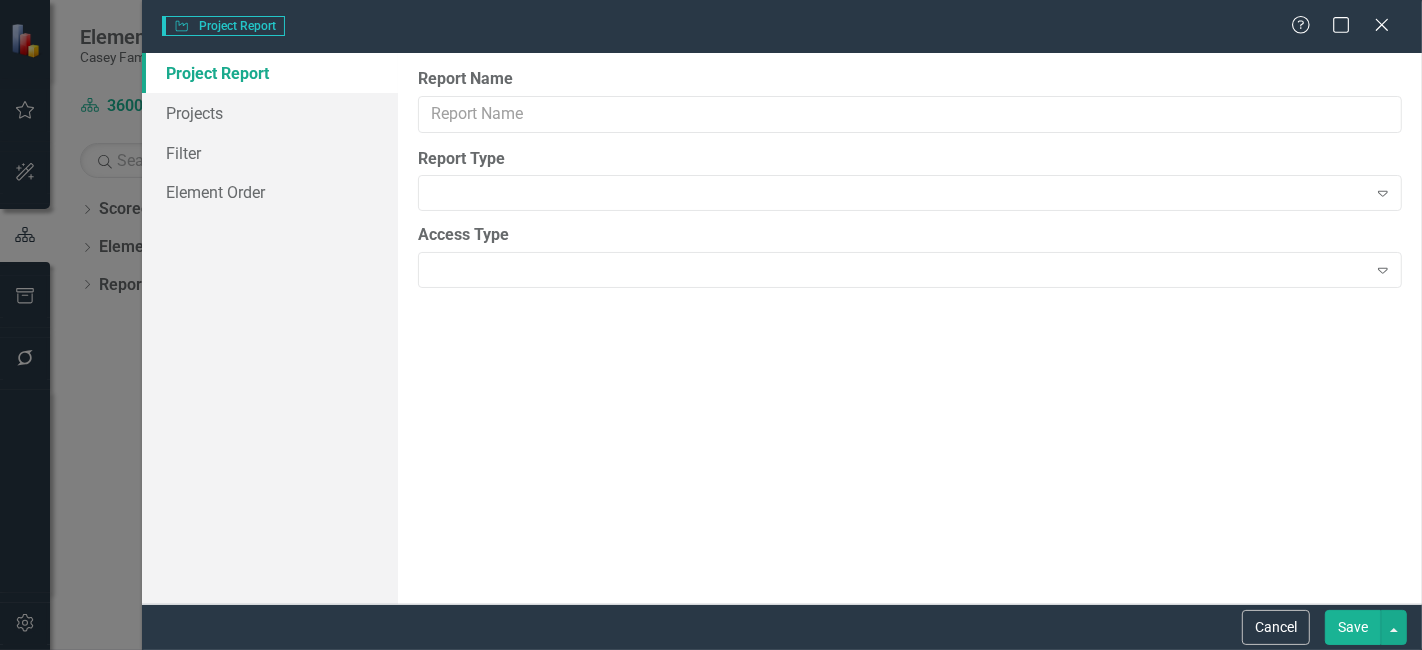 type on "2026 Jurisdictional Projects Assessment" 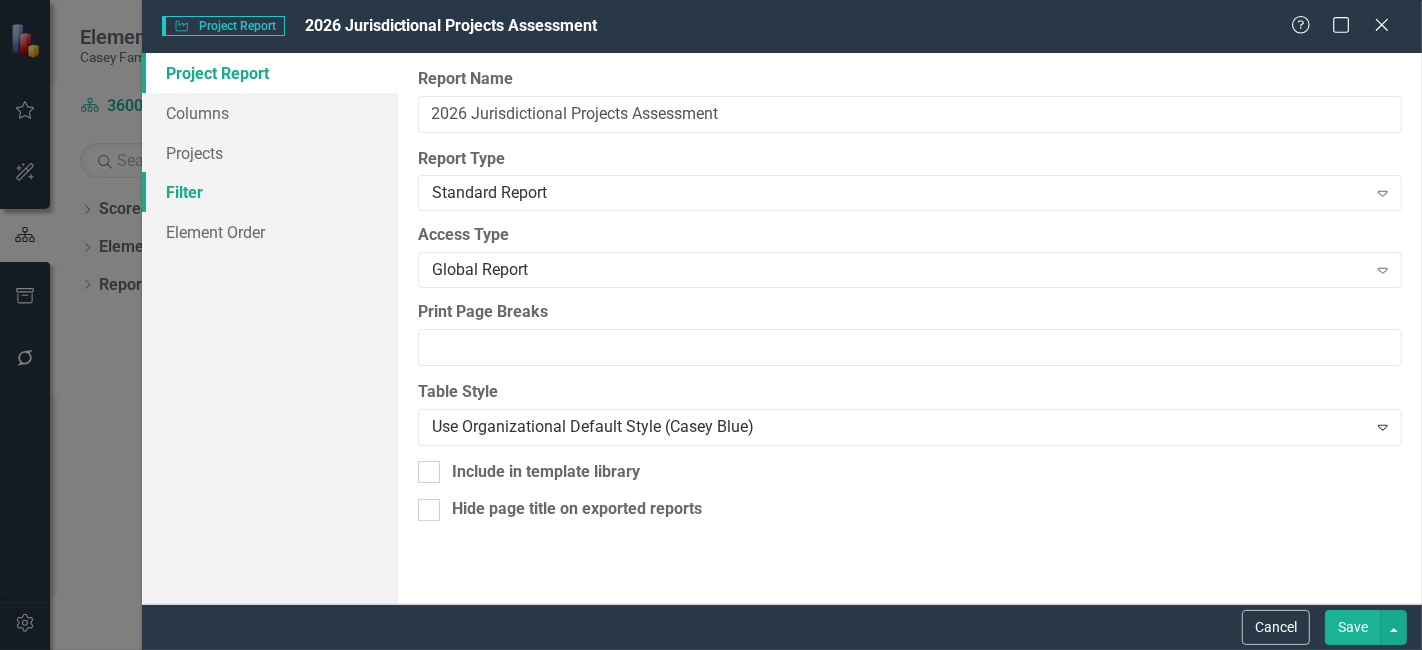 click on "Filter" at bounding box center (270, 192) 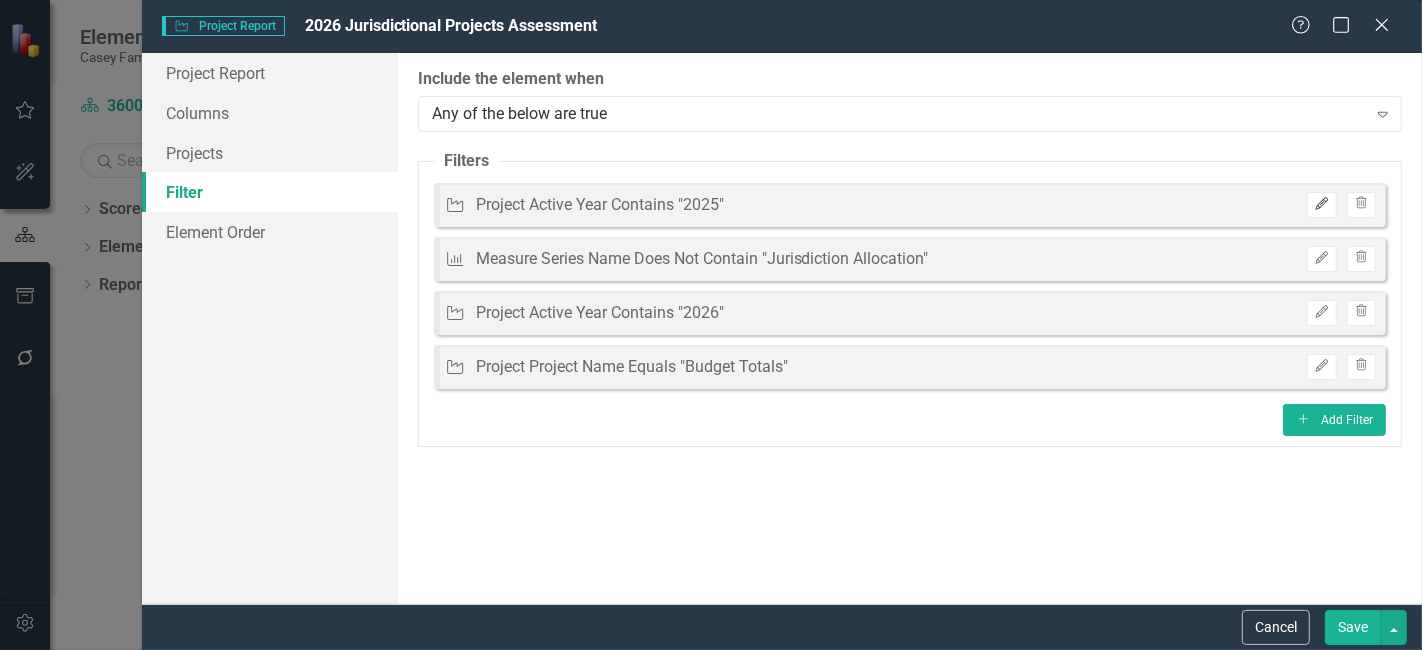 click 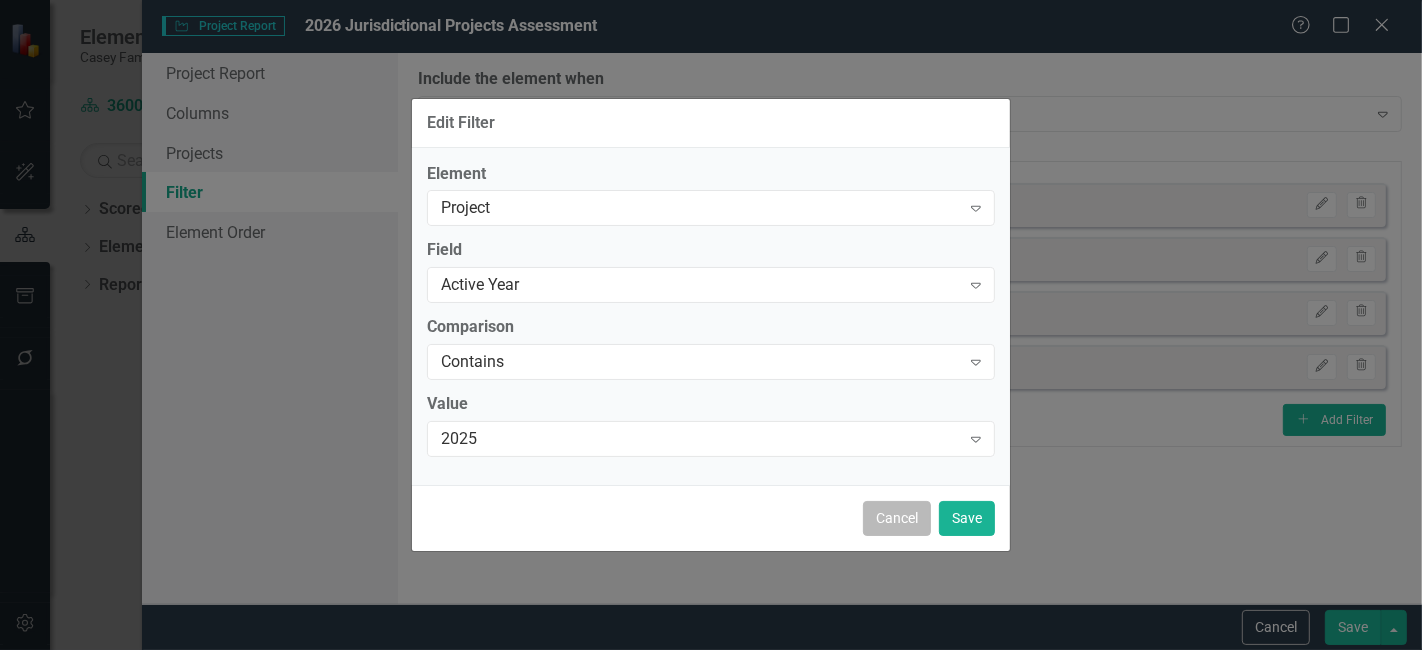 click on "Cancel" at bounding box center (897, 518) 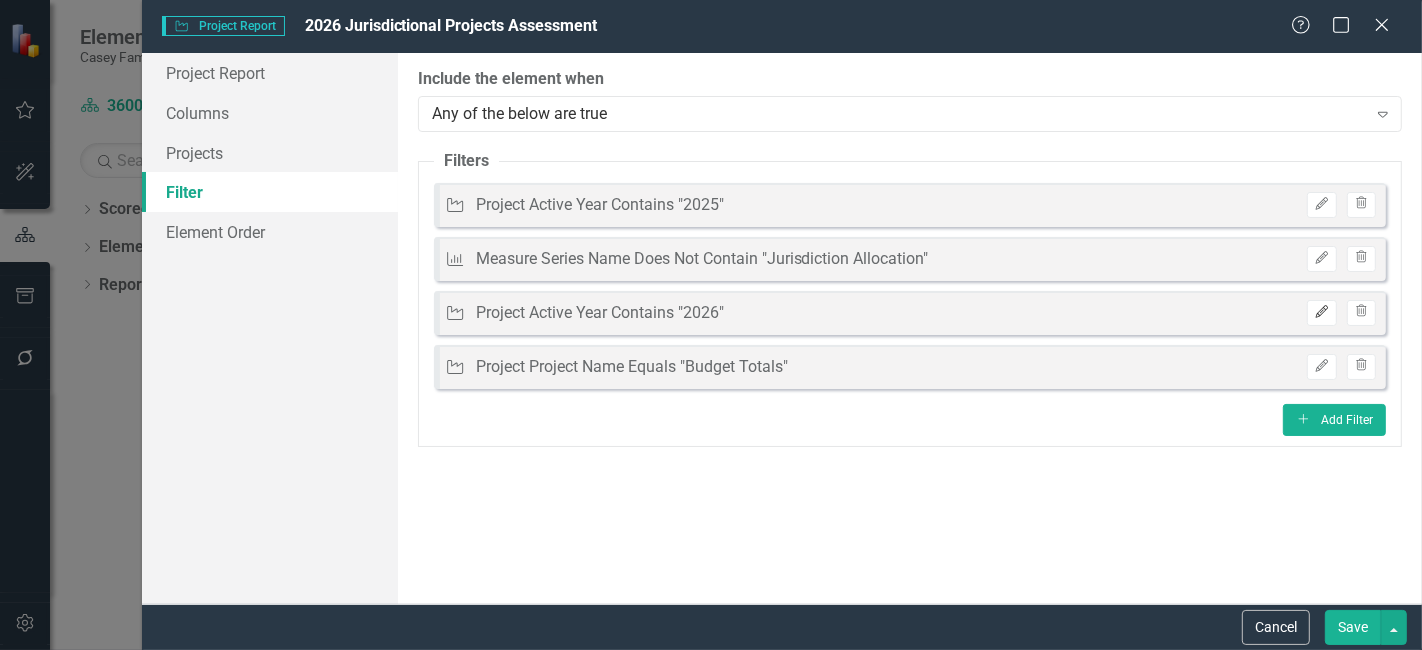 click on "Edit" 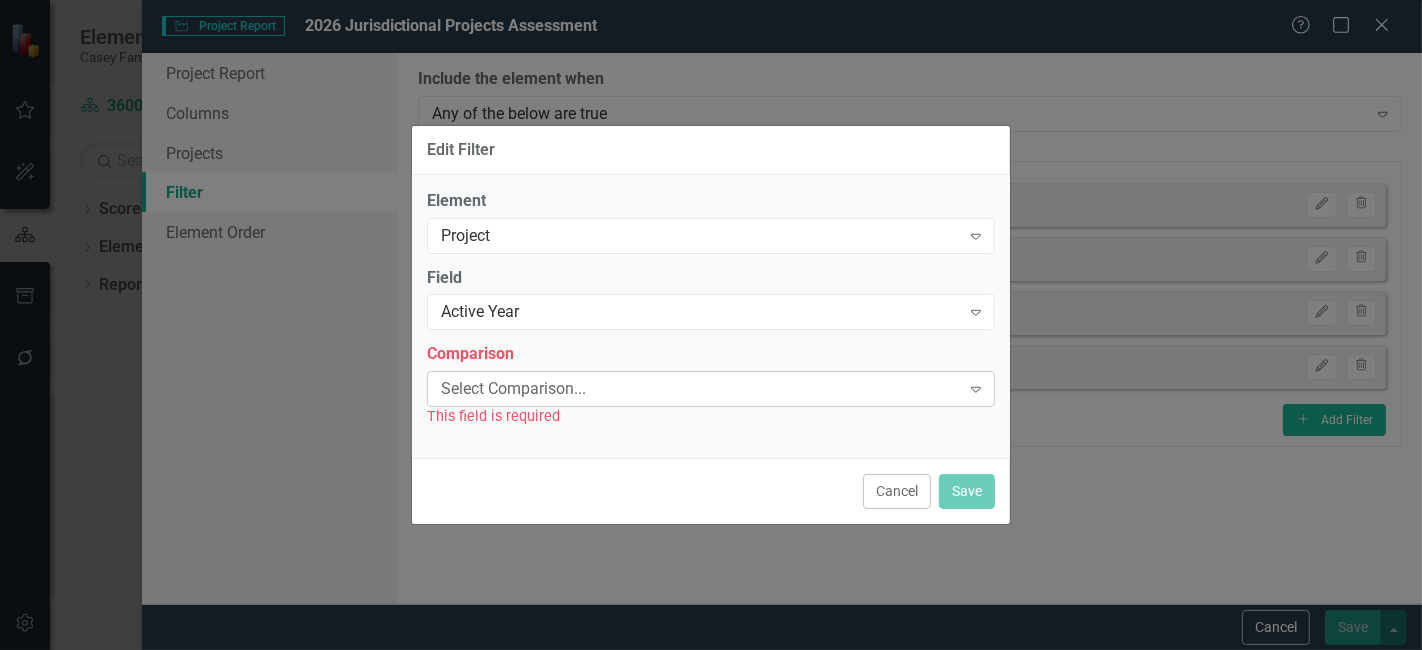 click on "Select Comparison..." at bounding box center (700, 389) 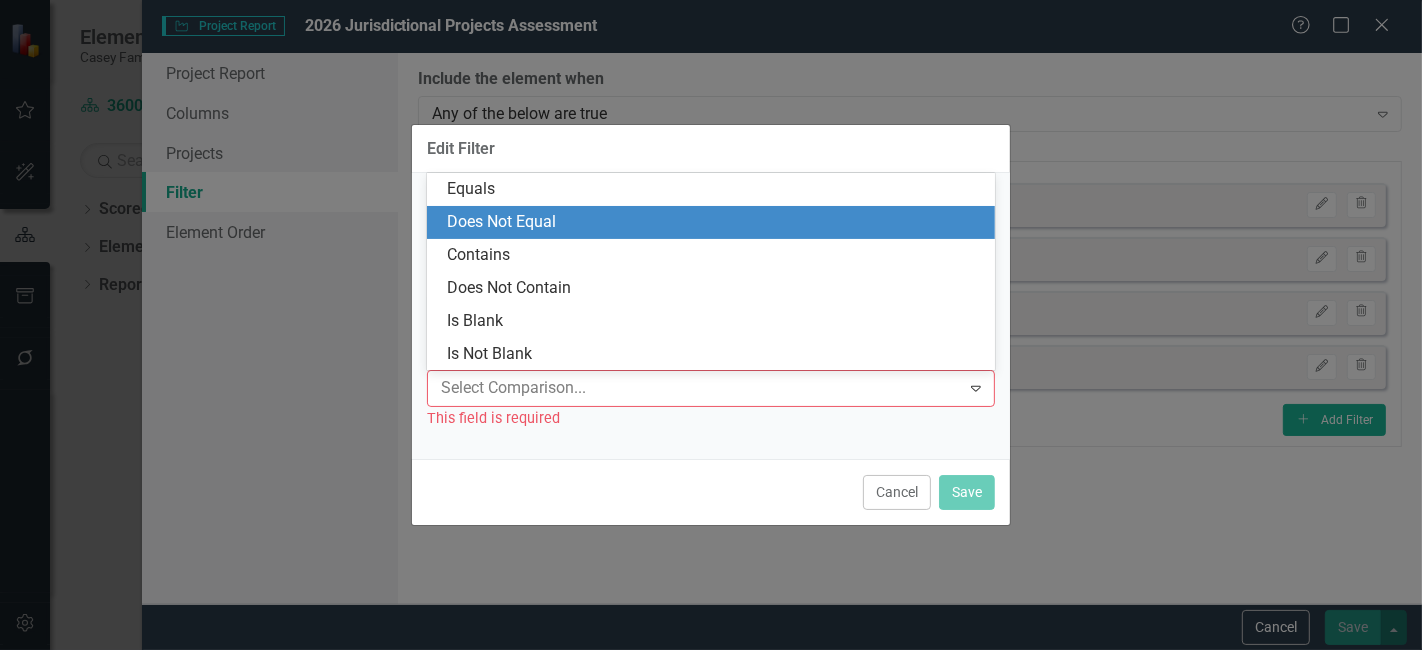click on "Does Not Equal" at bounding box center [711, 222] 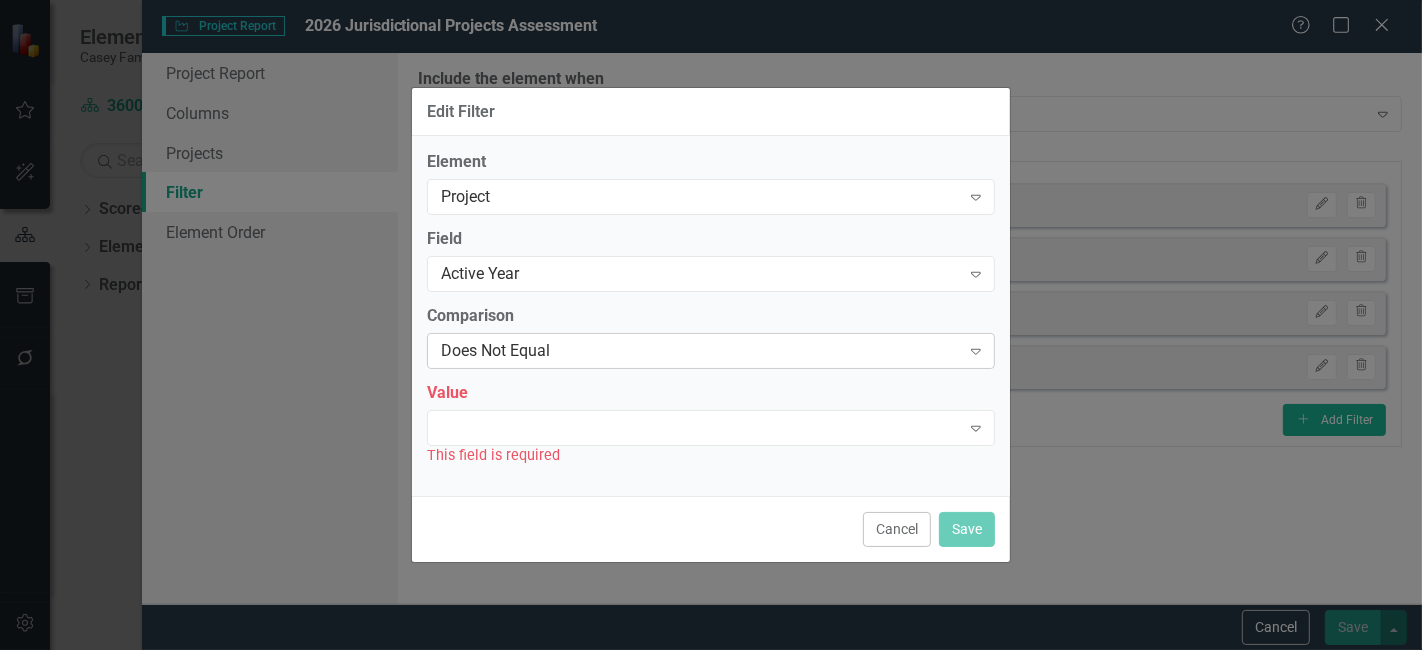 click on "Does Not Equal" at bounding box center (700, 350) 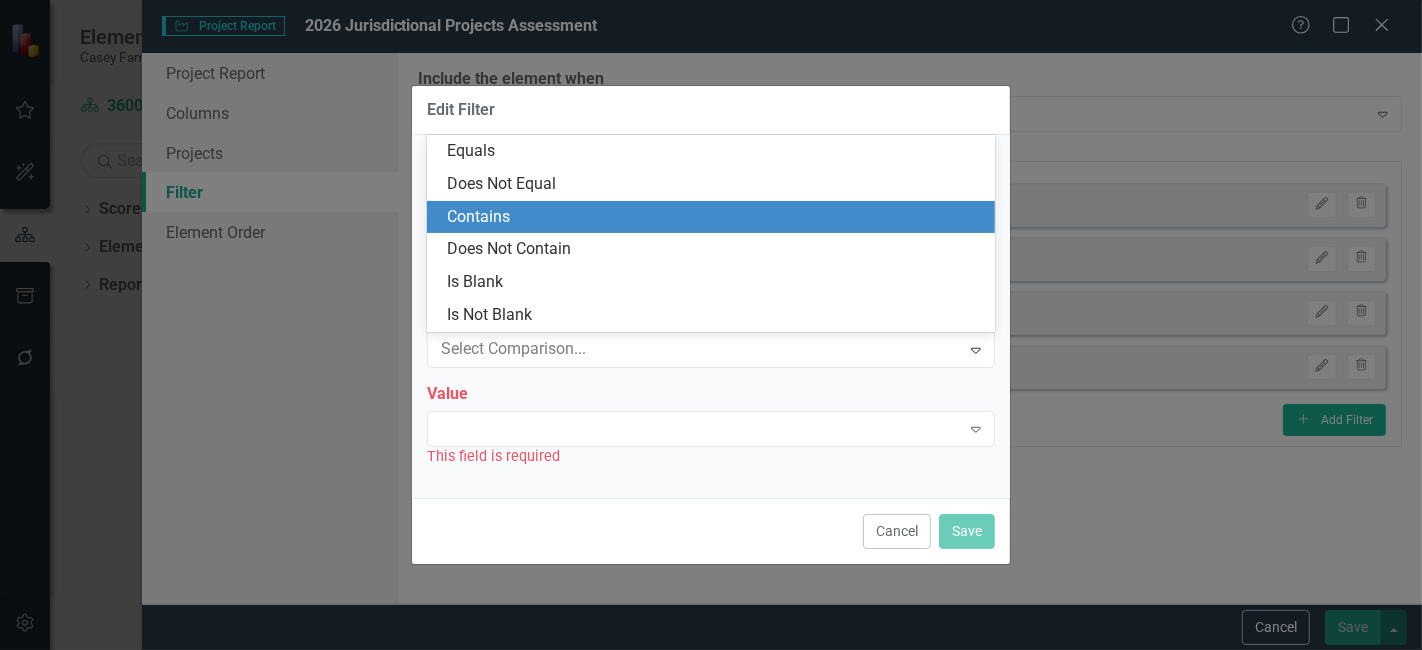 click on "Contains" at bounding box center [715, 217] 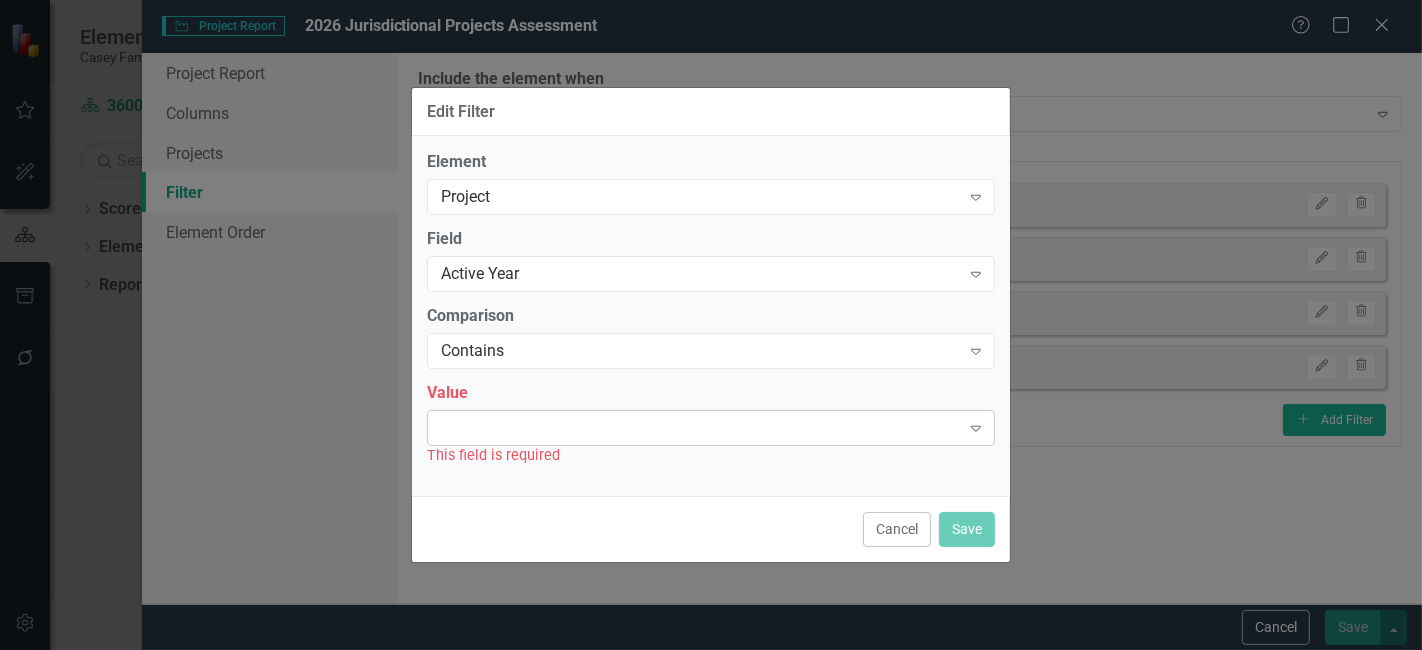 click on "Expand" at bounding box center [711, 428] 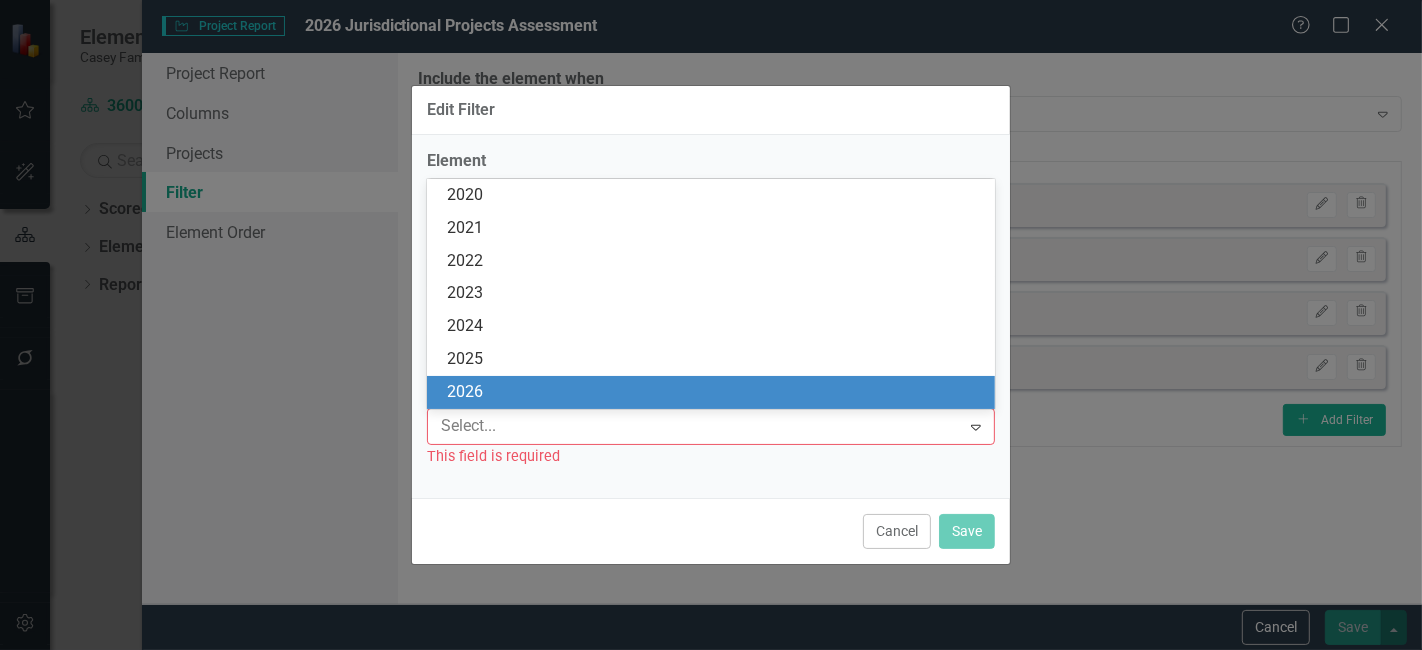 click on "2026" at bounding box center (715, 392) 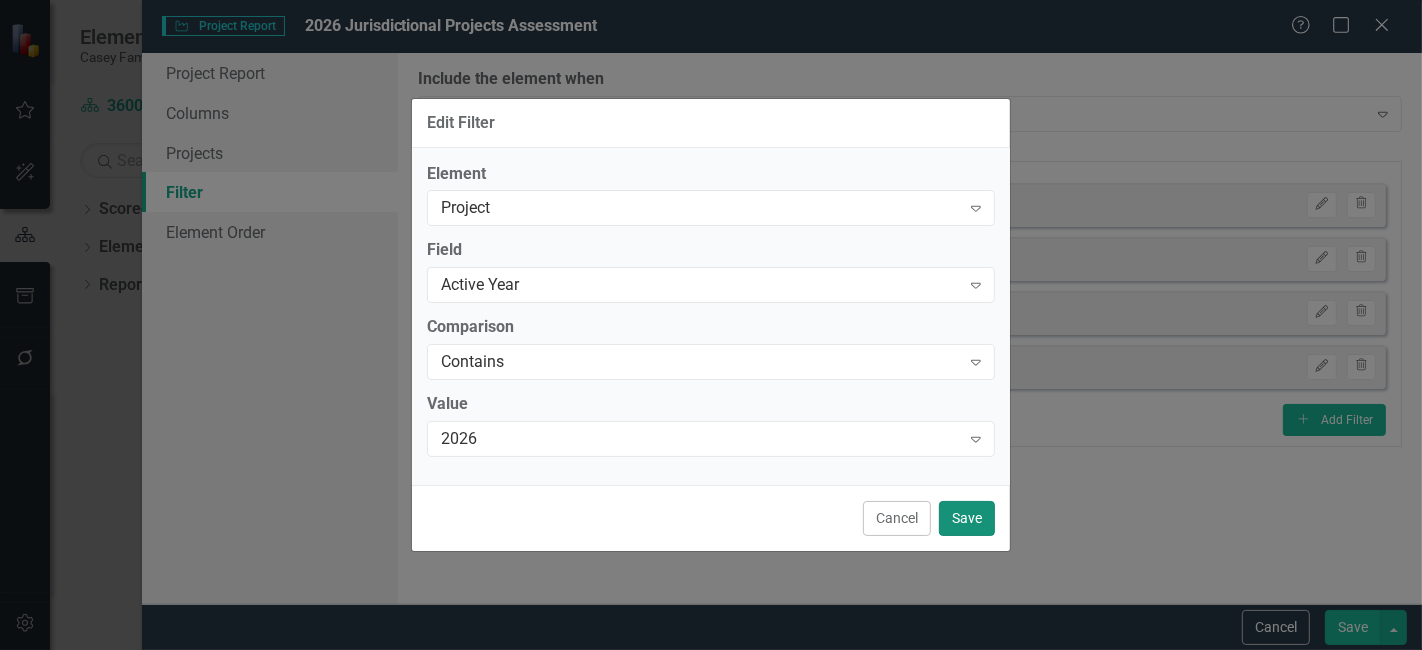 click on "Save" at bounding box center [967, 518] 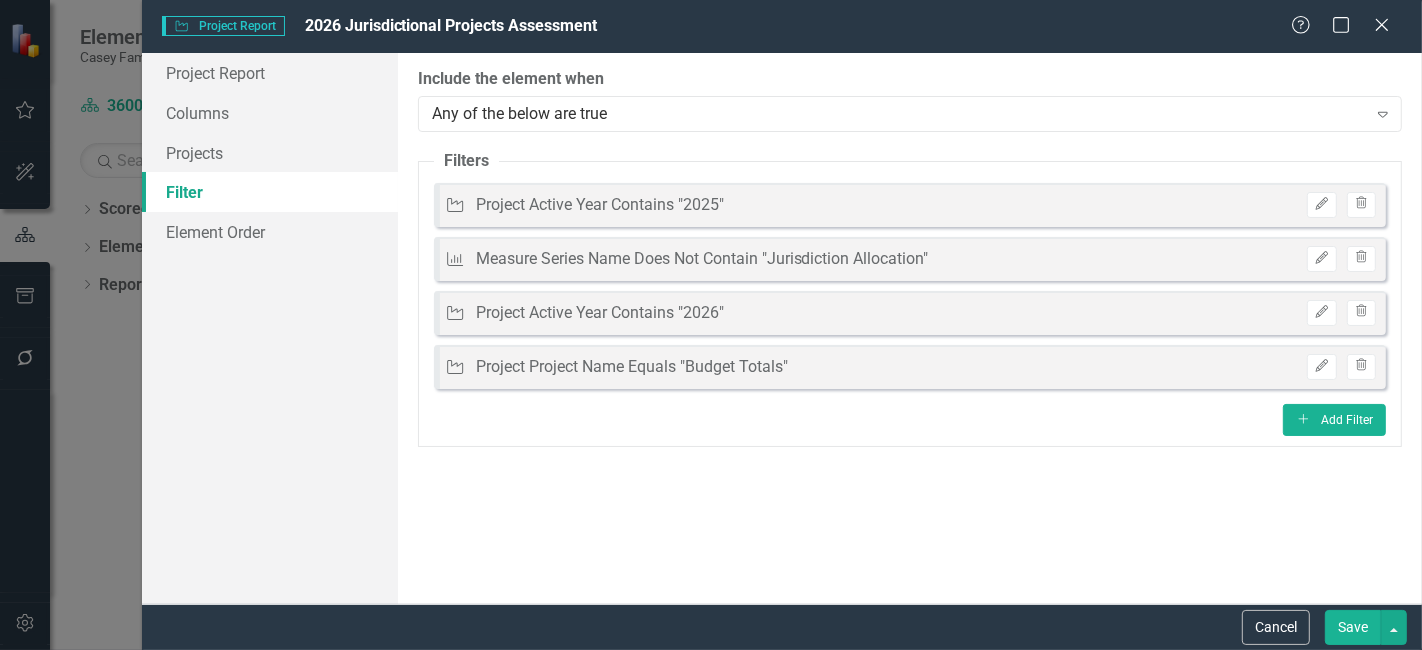 click on "Save" at bounding box center [1353, 627] 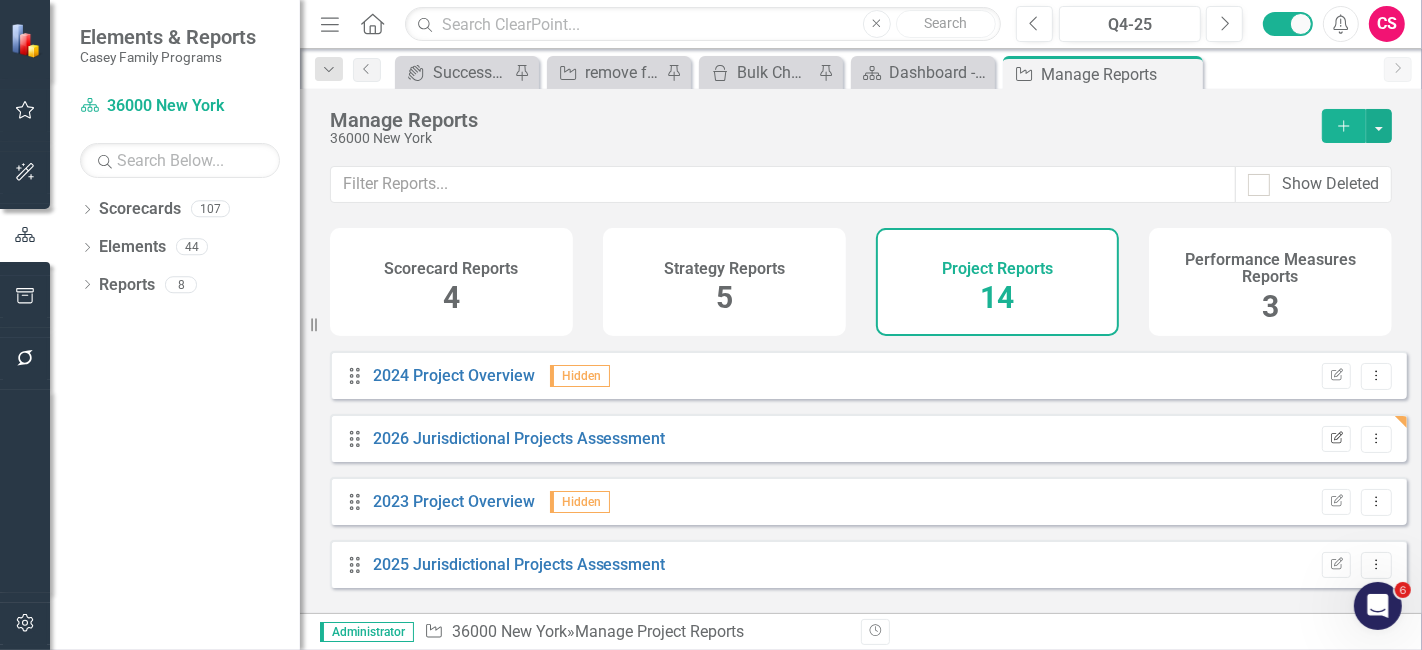 drag, startPoint x: 1321, startPoint y: 454, endPoint x: 1324, endPoint y: 444, distance: 10.440307 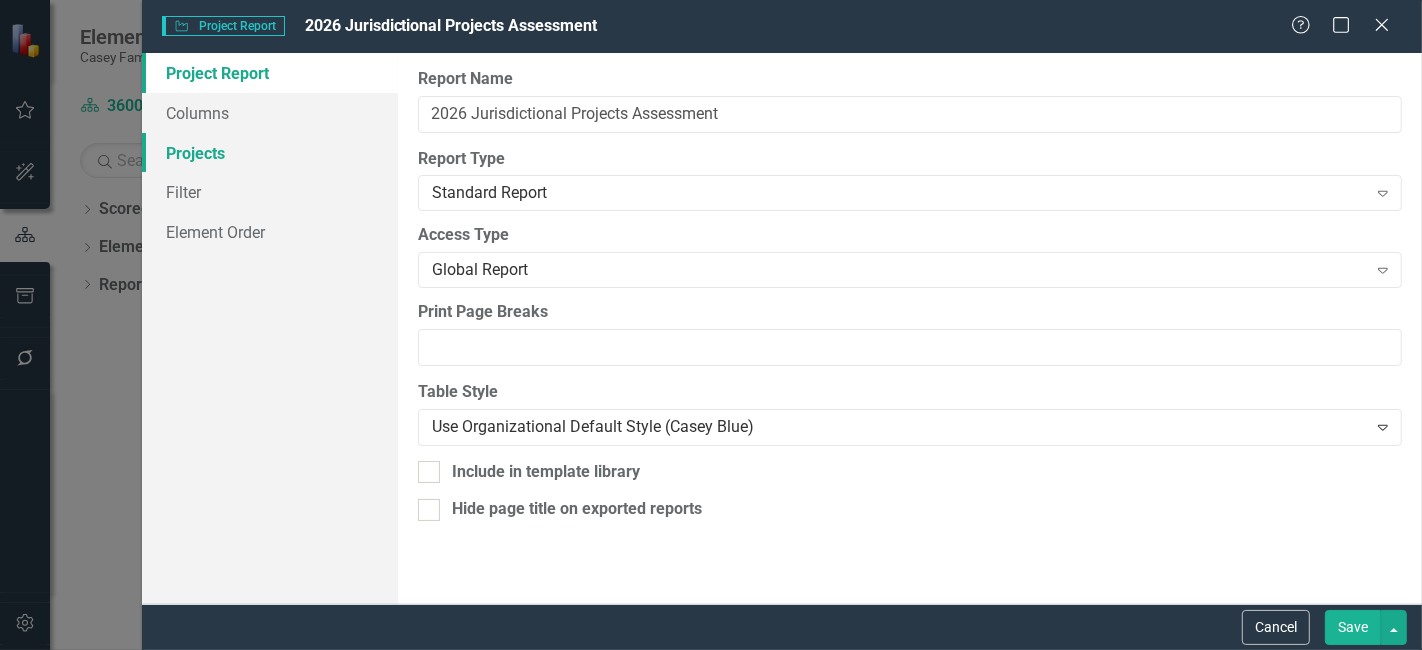 click on "Projects" at bounding box center (270, 153) 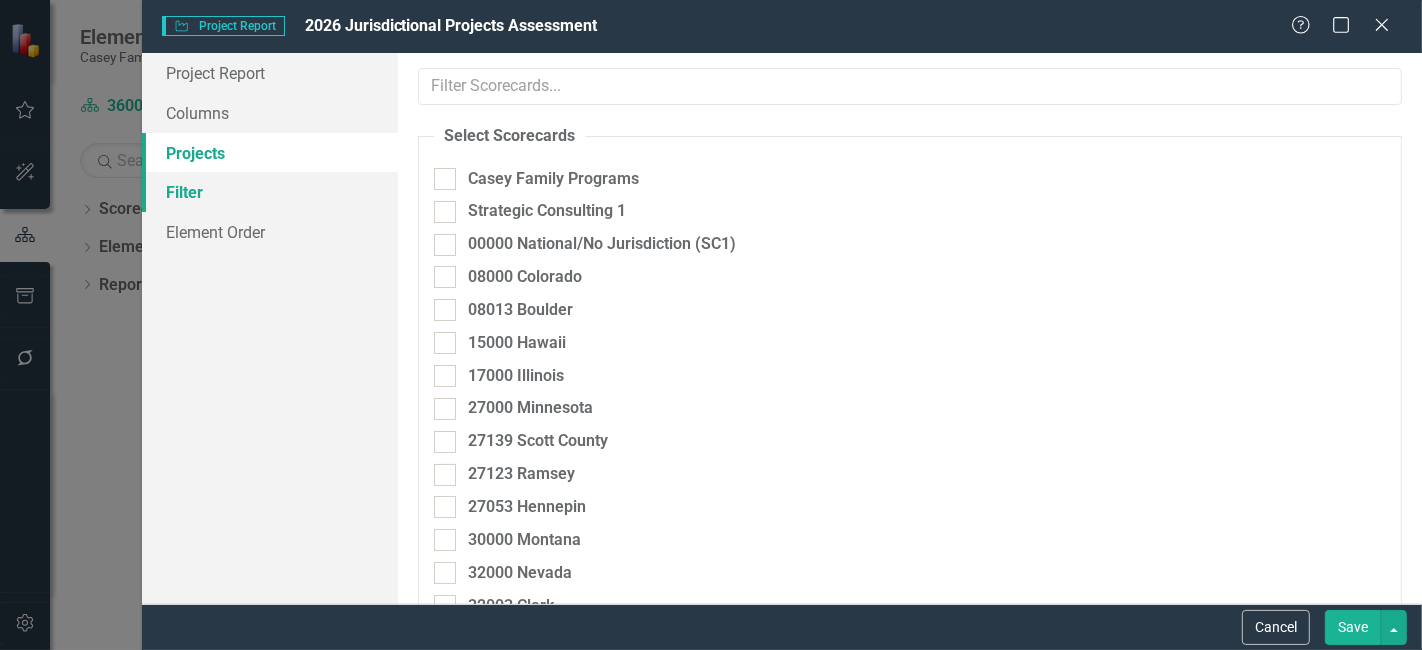 click on "Filter" at bounding box center [270, 192] 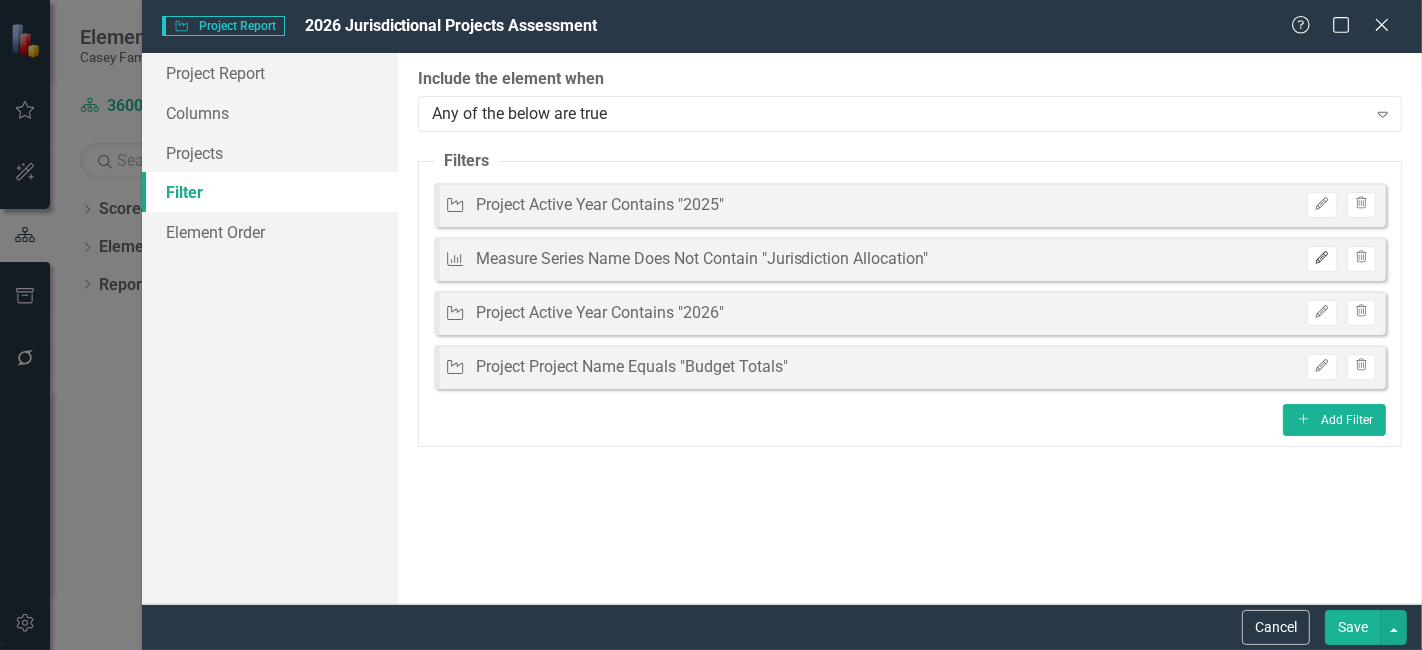 click on "Edit" at bounding box center [1321, 259] 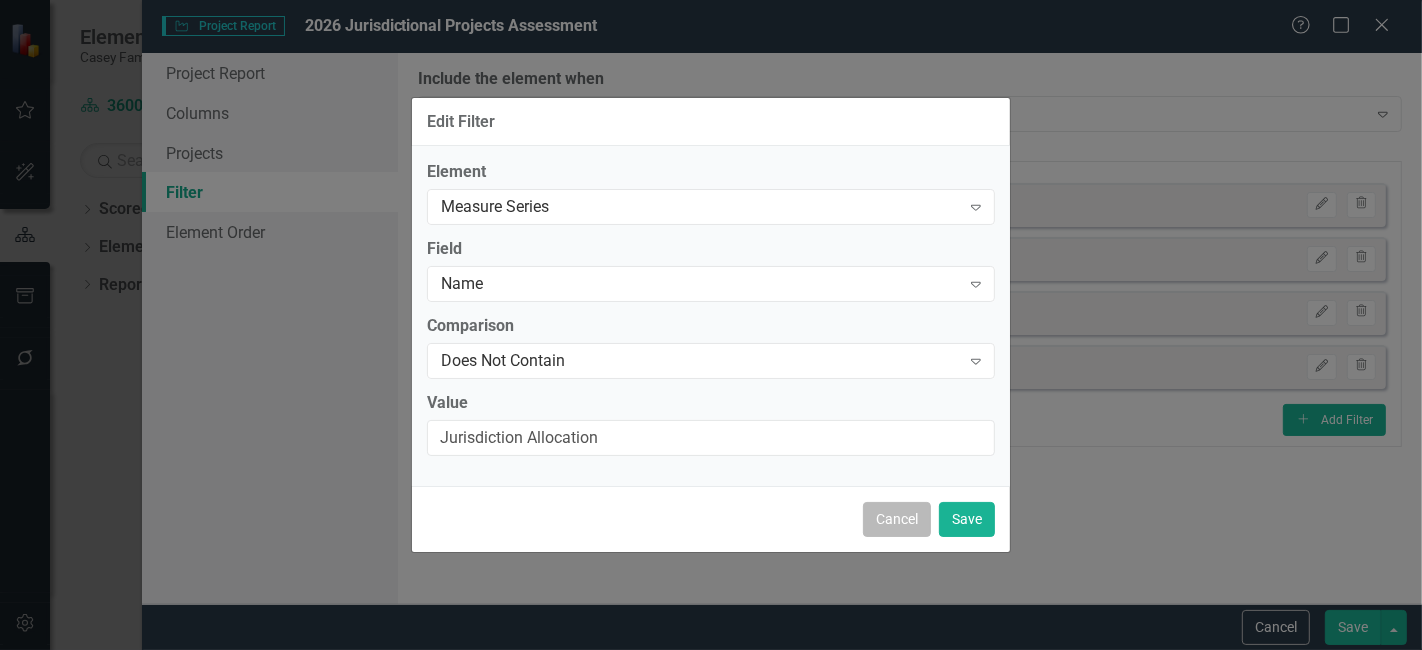 click on "Cancel" at bounding box center (897, 519) 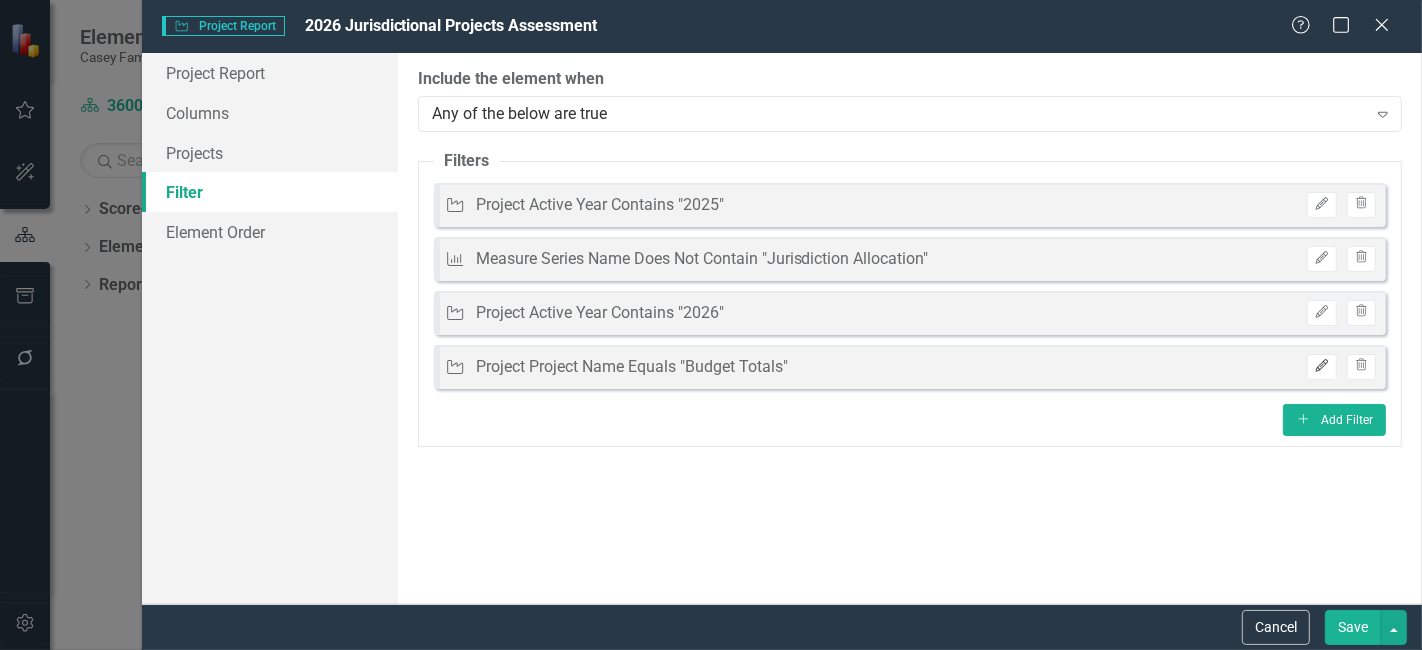 click on "Edit" at bounding box center [1321, 367] 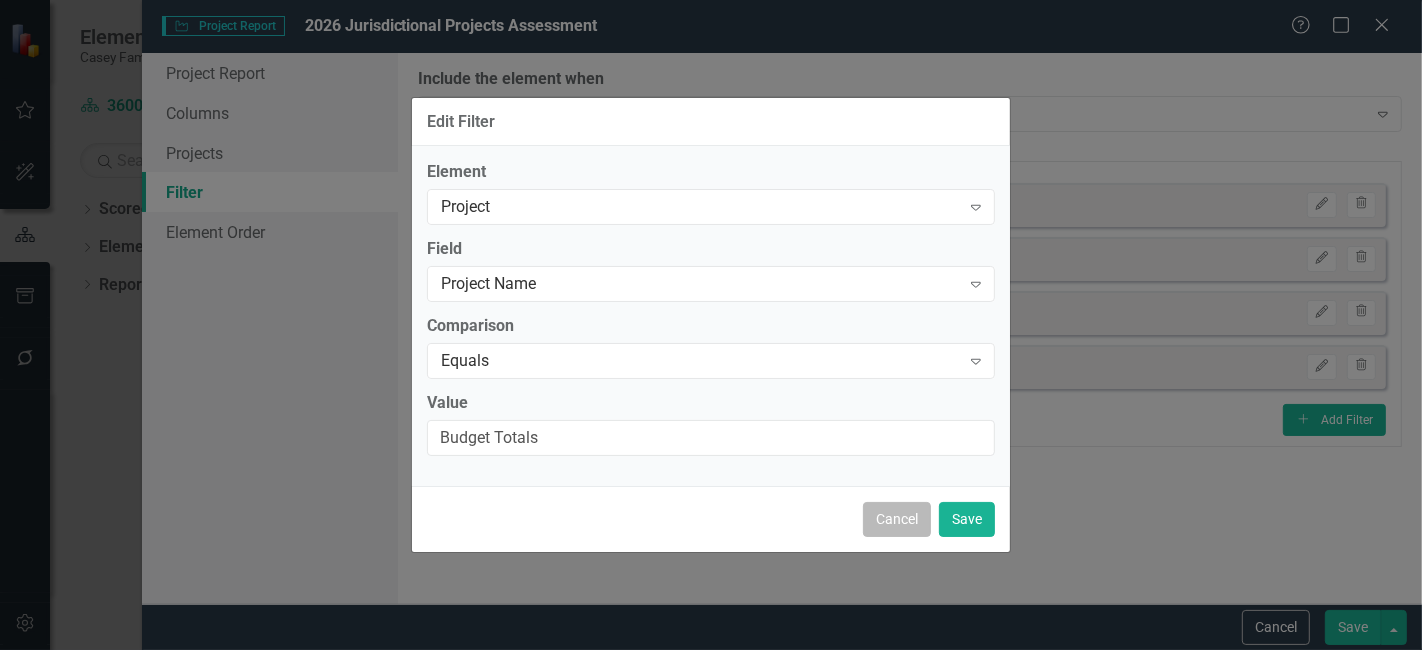 click on "Cancel" at bounding box center [897, 519] 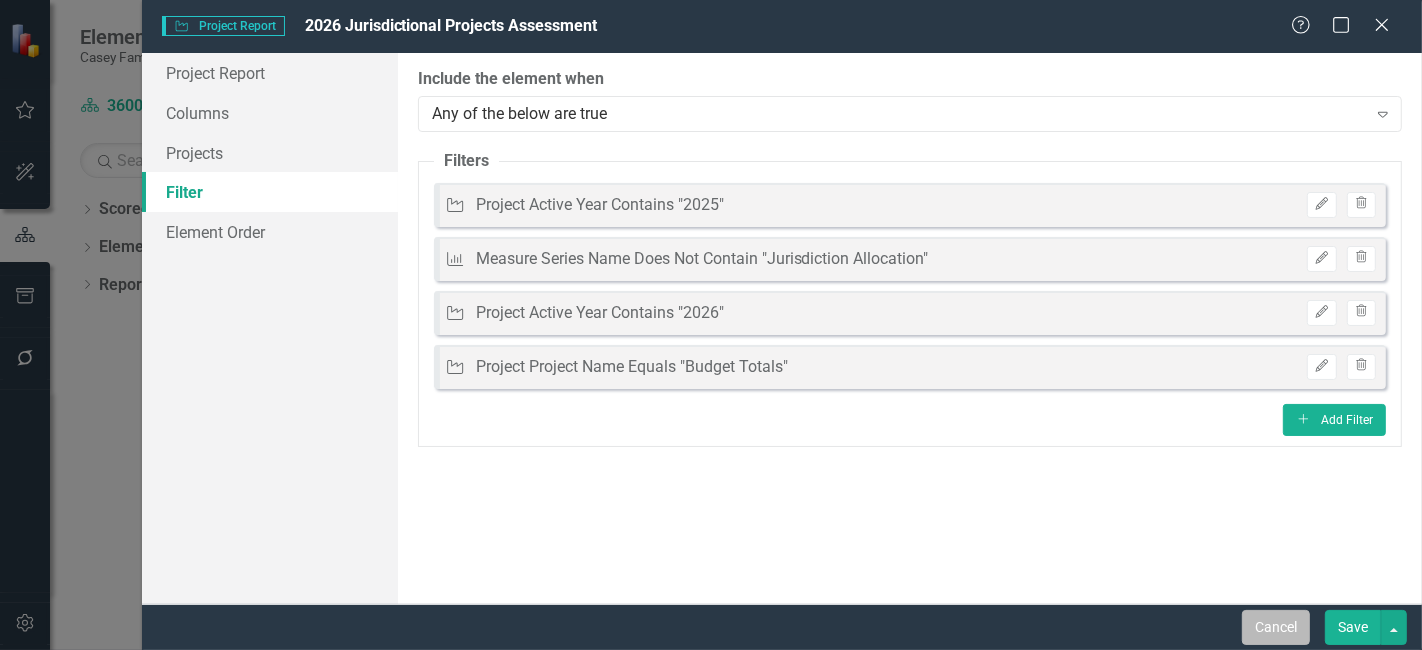click on "Cancel" at bounding box center (1276, 627) 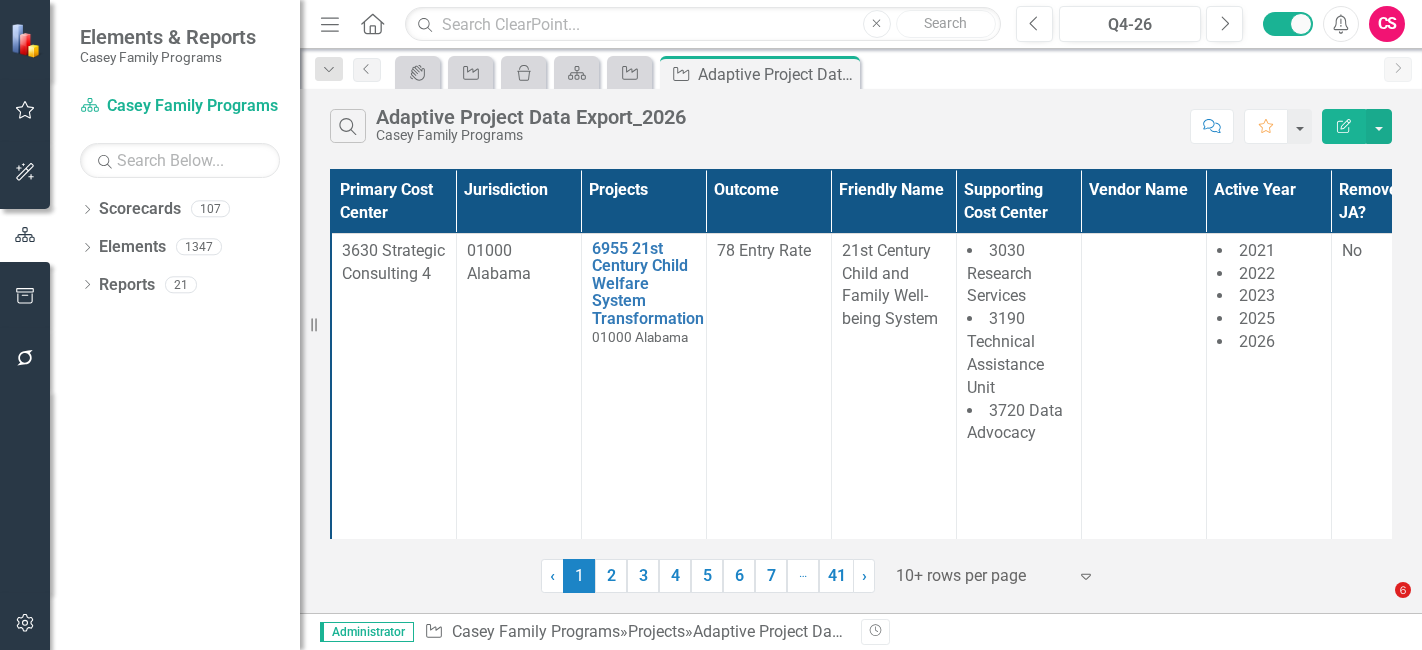 scroll, scrollTop: 0, scrollLeft: 0, axis: both 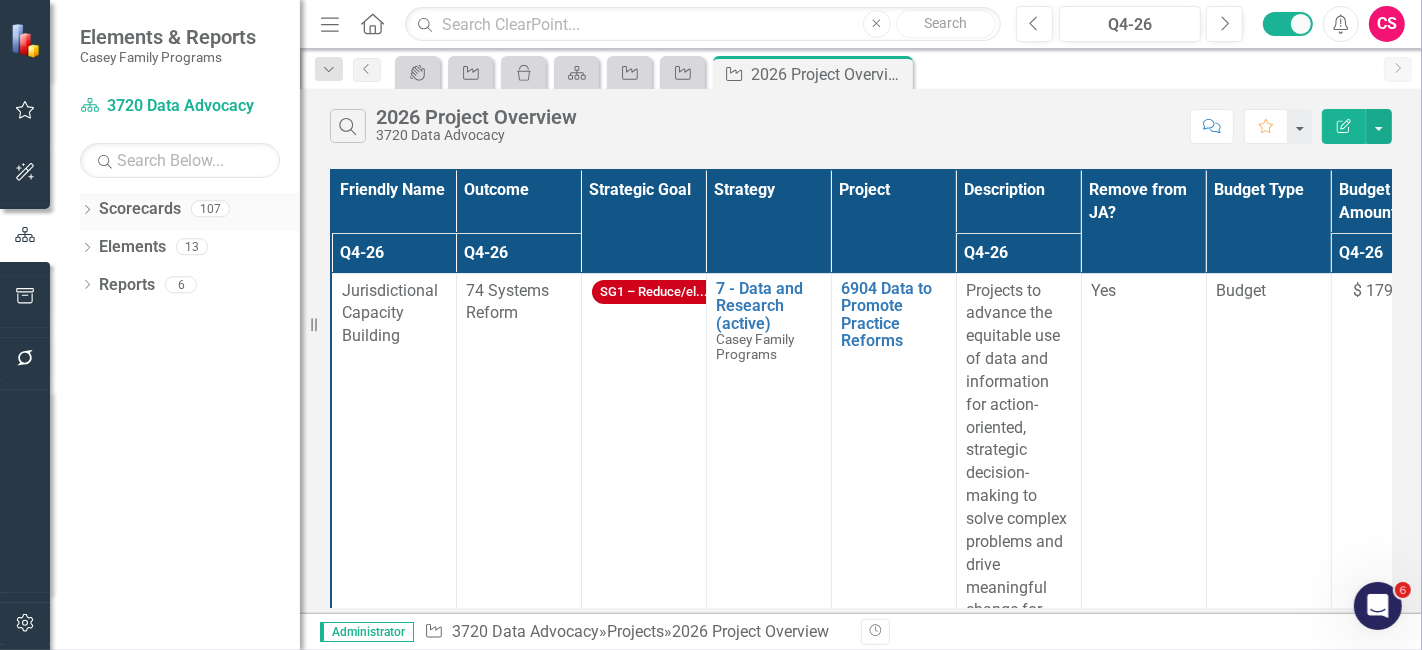 click on "Scorecards" at bounding box center [140, 209] 